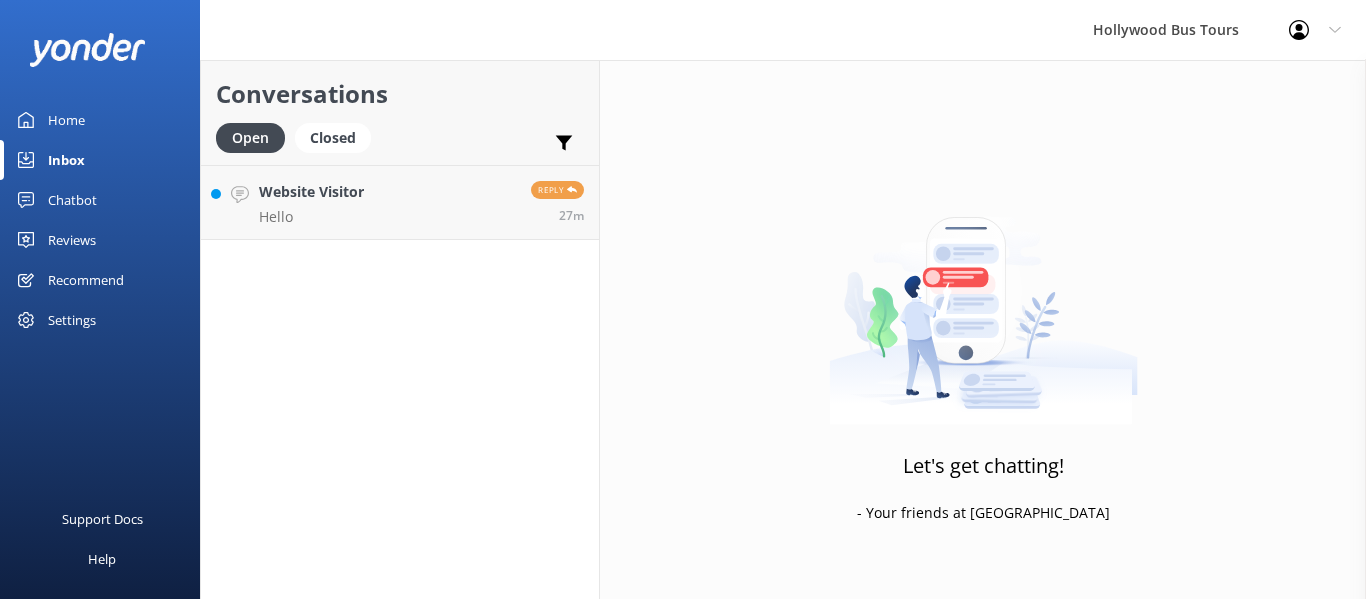 click on "Website Visitor Hello  Reply 27m" at bounding box center [400, 202] 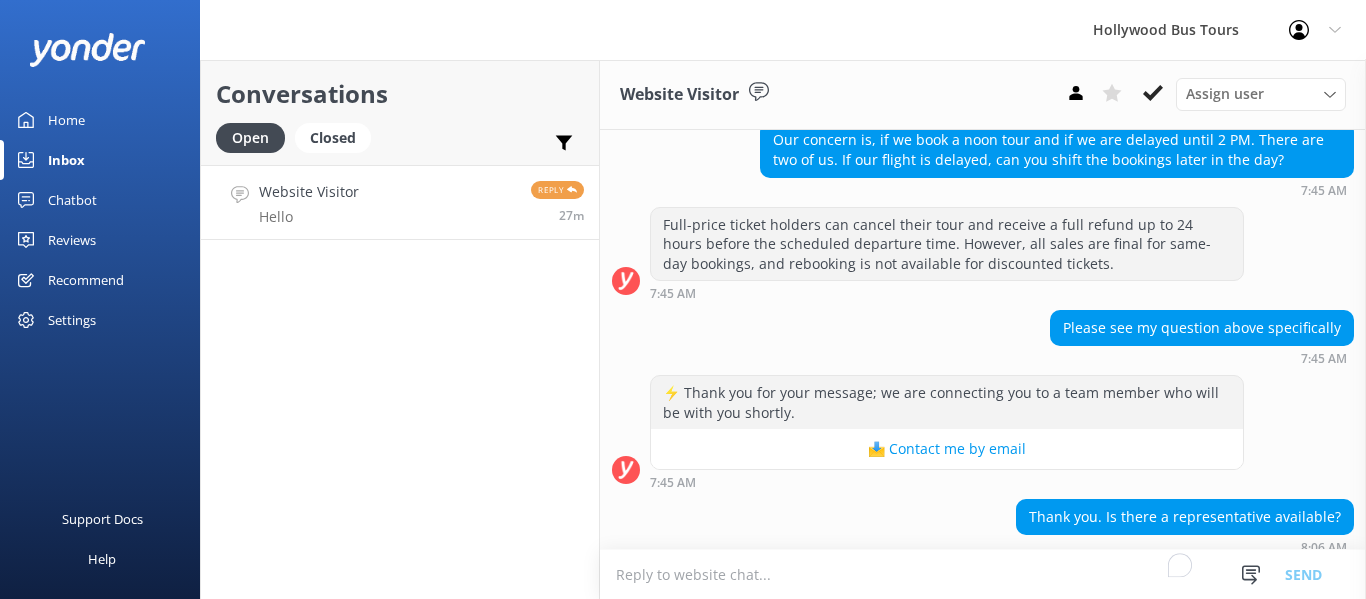 scroll, scrollTop: 2050, scrollLeft: 0, axis: vertical 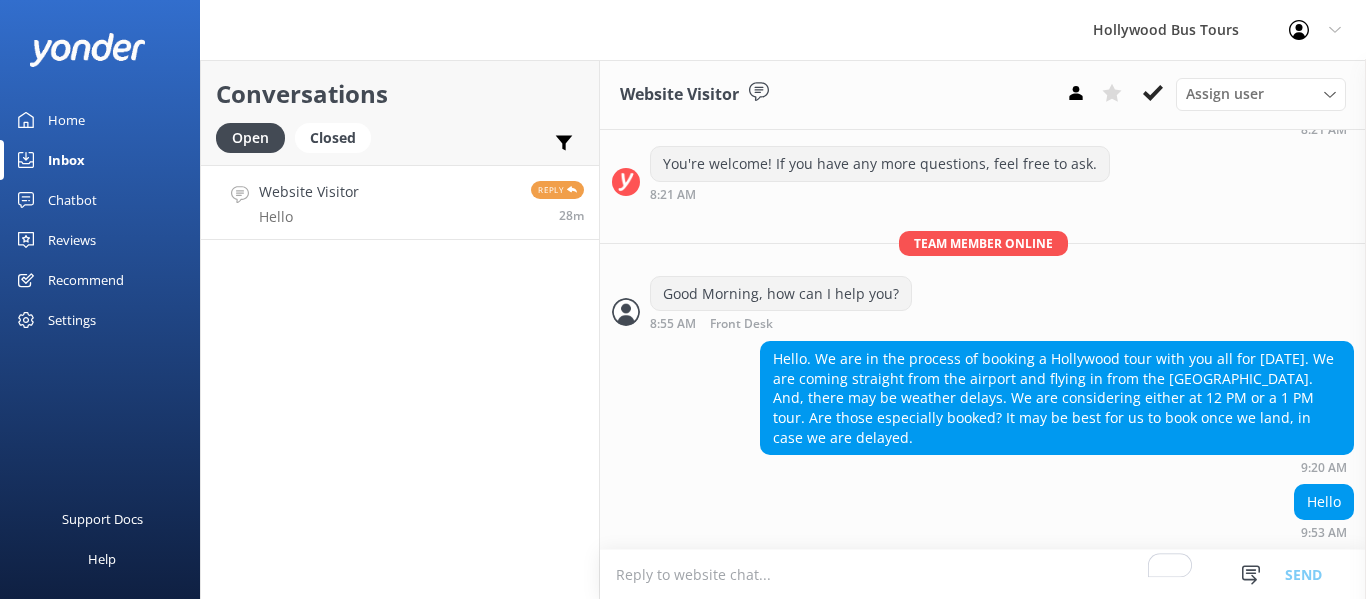 click at bounding box center (983, 574) 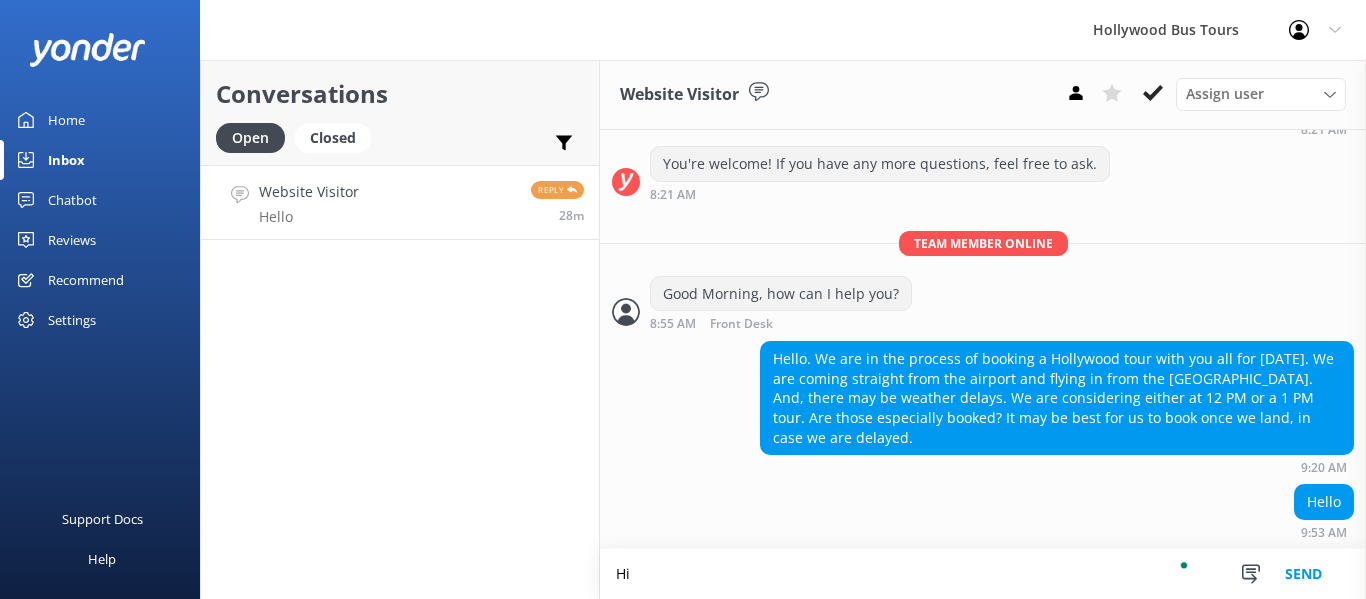 scroll, scrollTop: 2051, scrollLeft: 0, axis: vertical 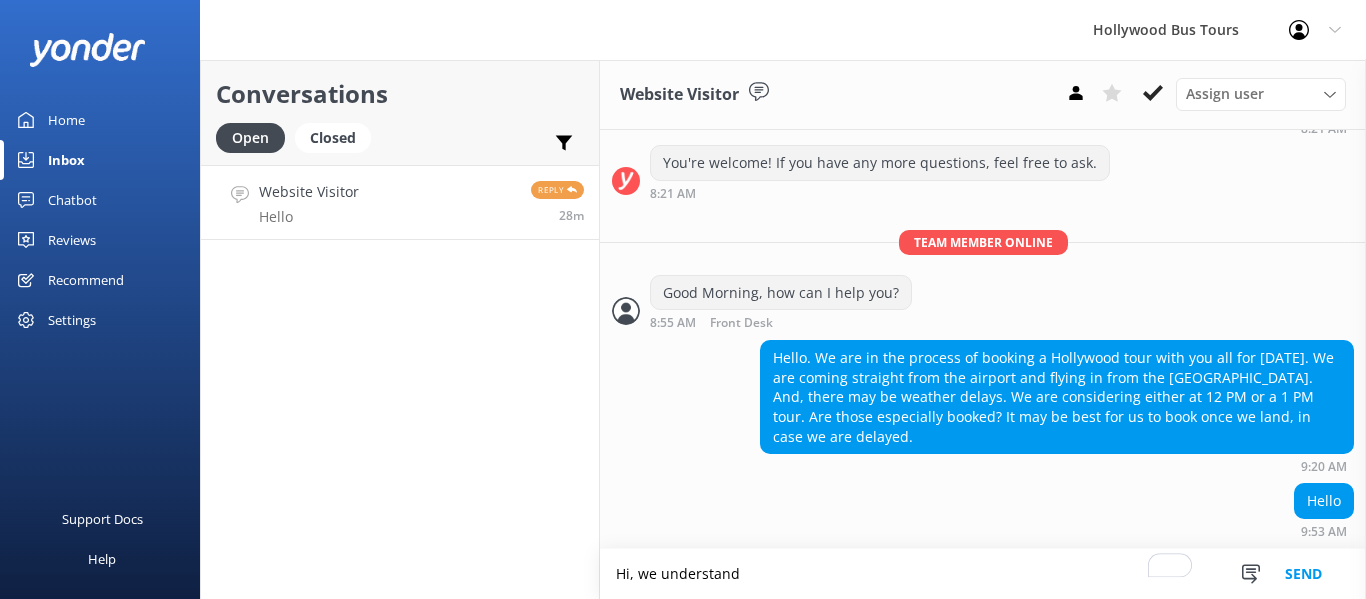 type on "Hi, we understand" 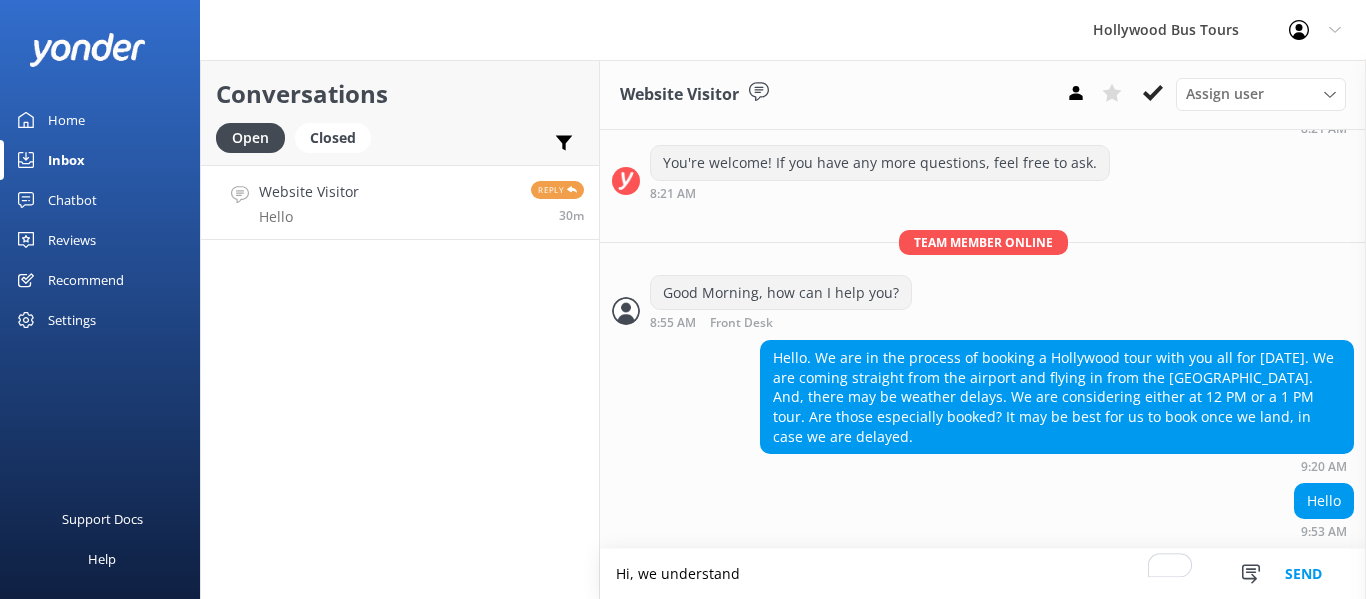drag, startPoint x: 795, startPoint y: 576, endPoint x: 597, endPoint y: 571, distance: 198.06313 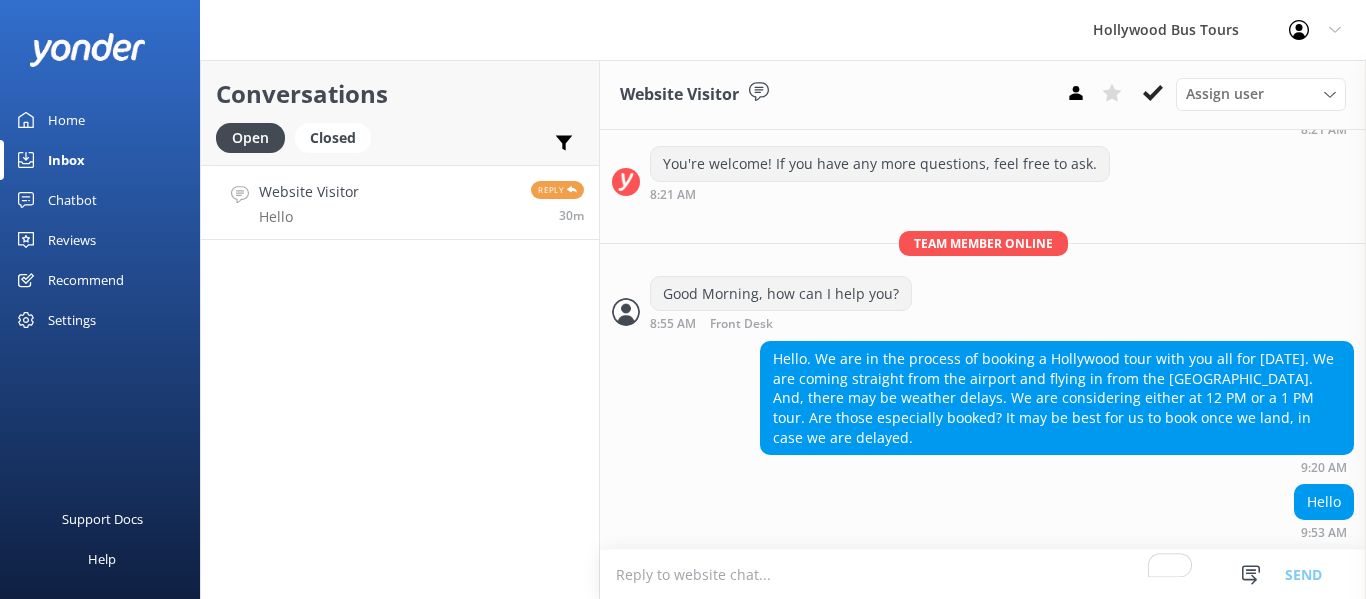 scroll, scrollTop: 2050, scrollLeft: 0, axis: vertical 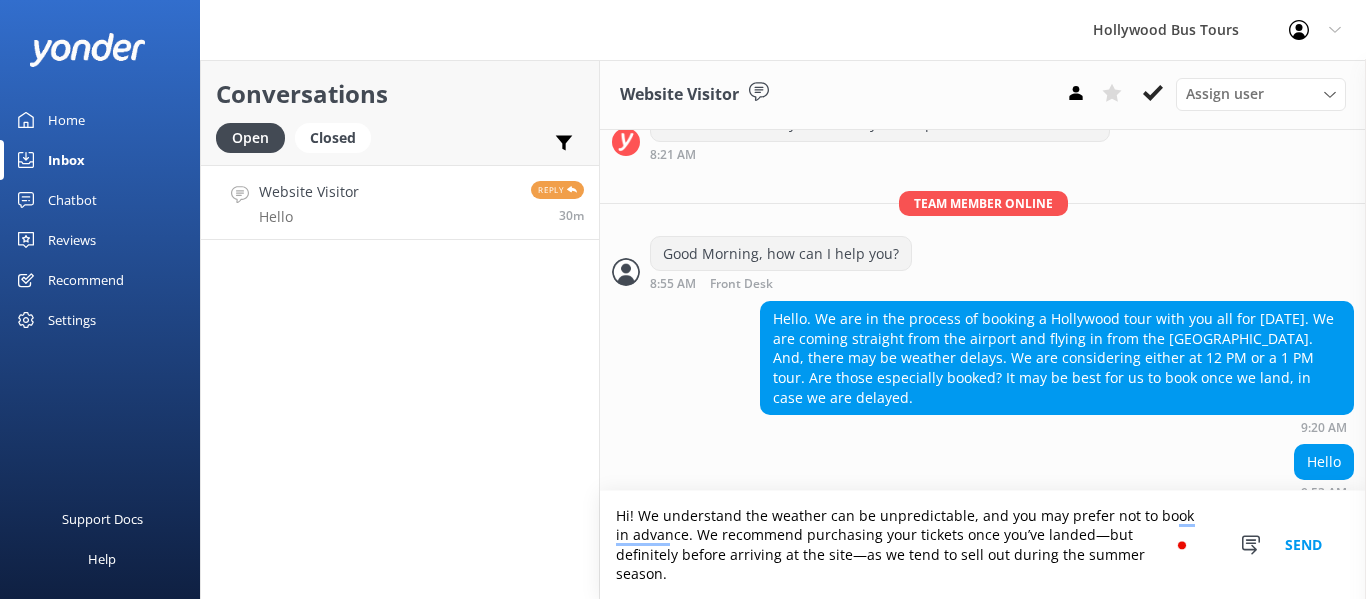type on "Hi! We understand the weather can be unpredictable, and you may prefer not to book in advance. We recommend purchasing your tickets once you’ve landed—but definitely before arriving at the site—as we tend to sell out during the summer season." 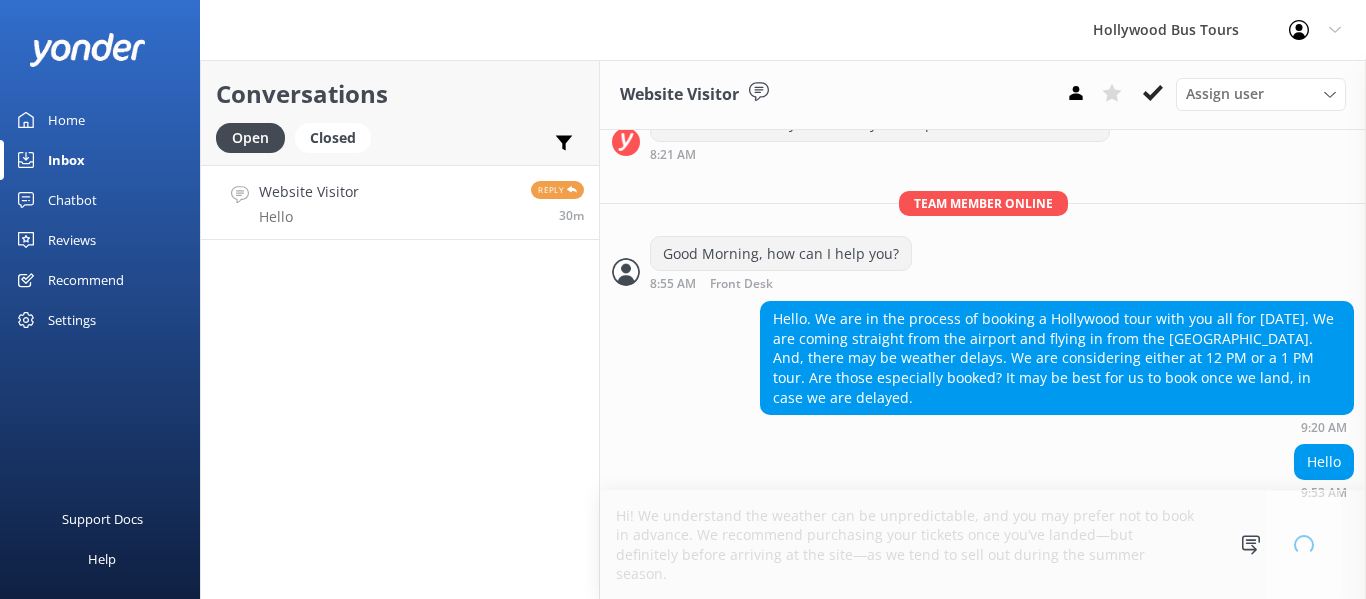 type 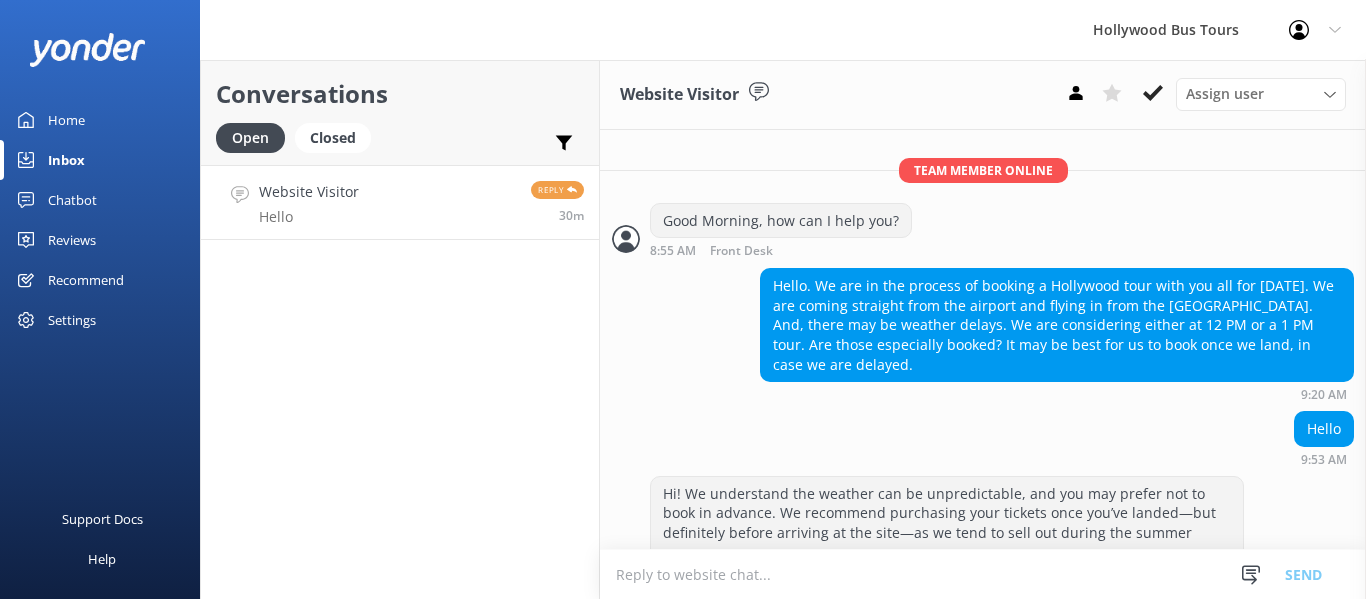 scroll, scrollTop: 2173, scrollLeft: 0, axis: vertical 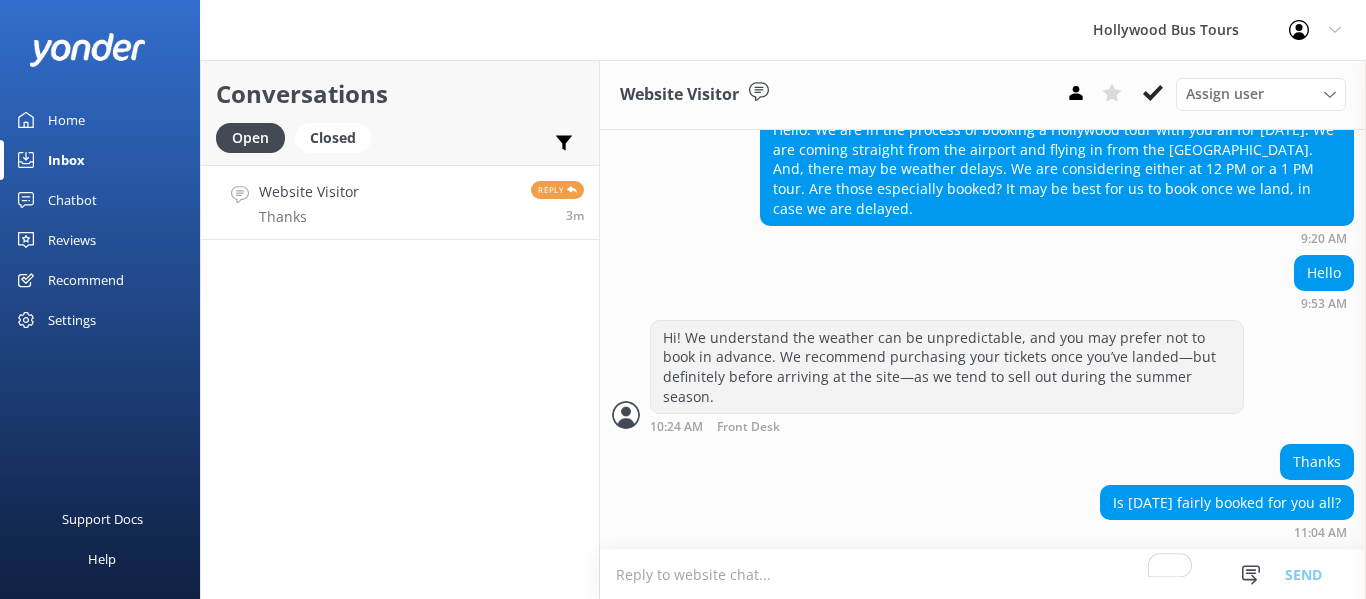 click at bounding box center (983, 574) 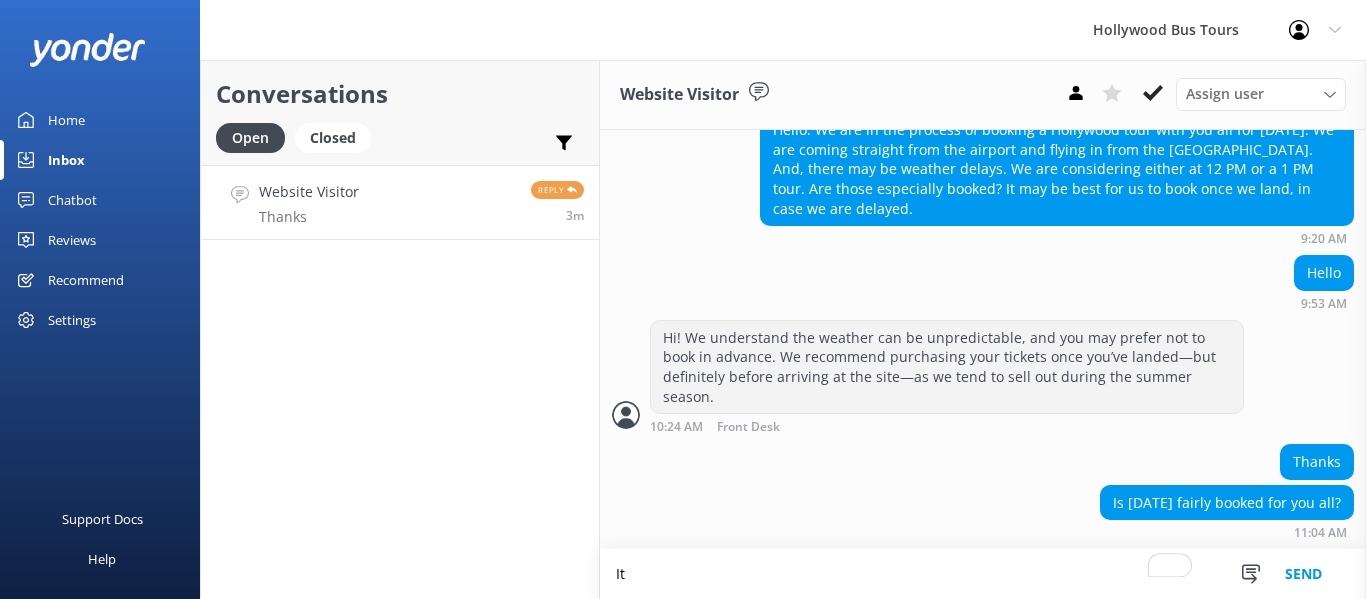 scroll, scrollTop: 2280, scrollLeft: 0, axis: vertical 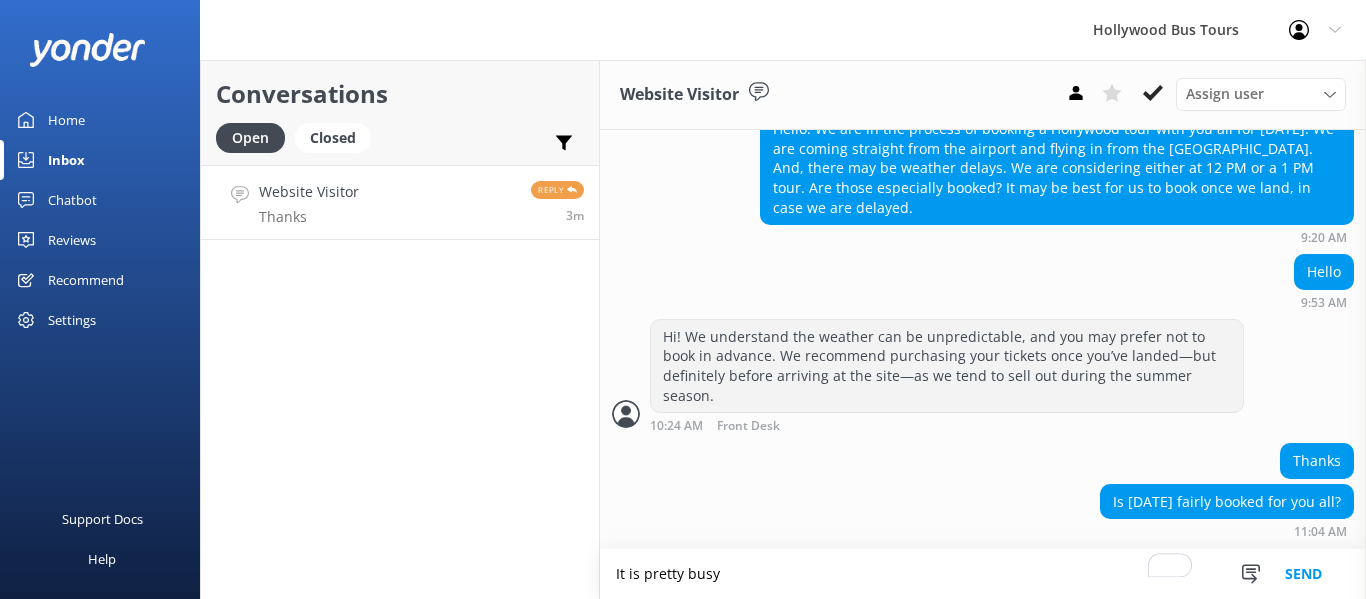 drag, startPoint x: 725, startPoint y: 567, endPoint x: 559, endPoint y: 569, distance: 166.01205 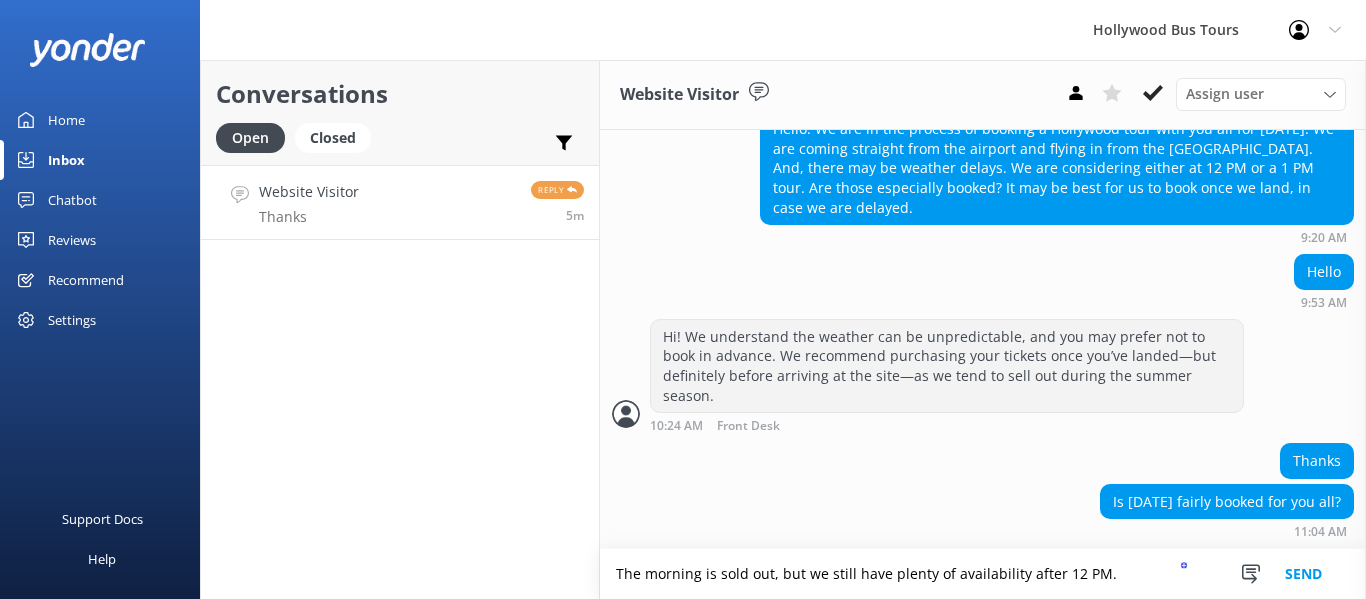 type on "The morning is sold out, but we still have plenty of availability after 12 PM." 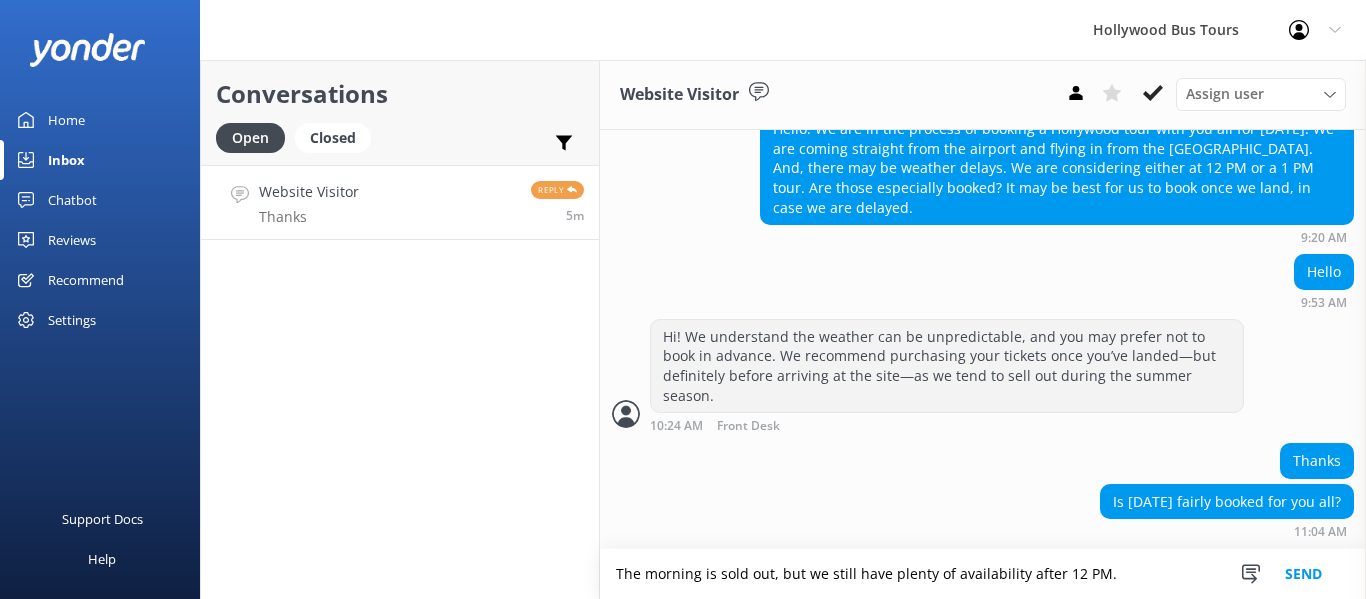 type 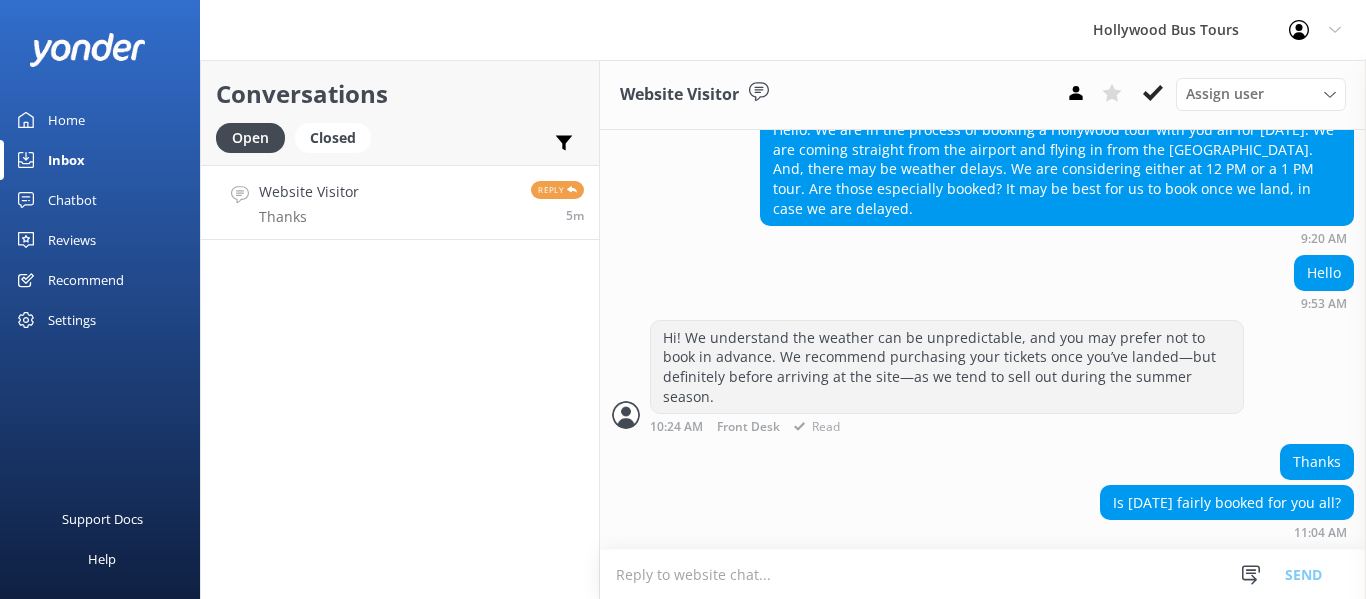 scroll, scrollTop: 2345, scrollLeft: 0, axis: vertical 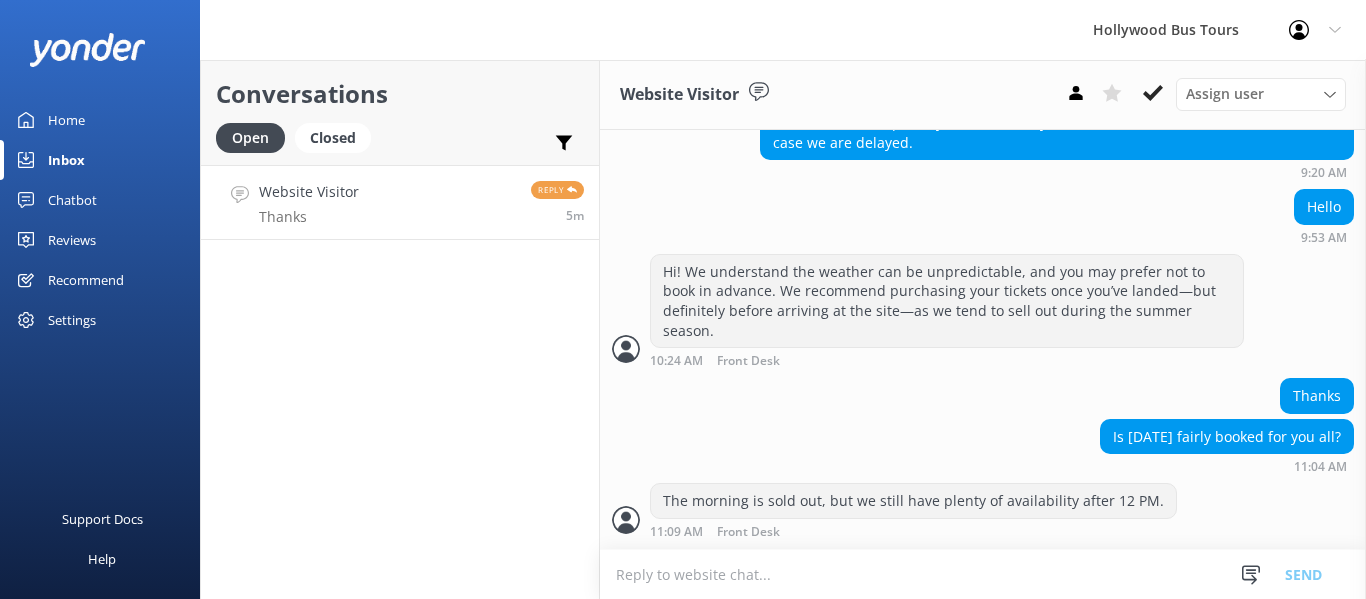 click on "Home" at bounding box center [66, 120] 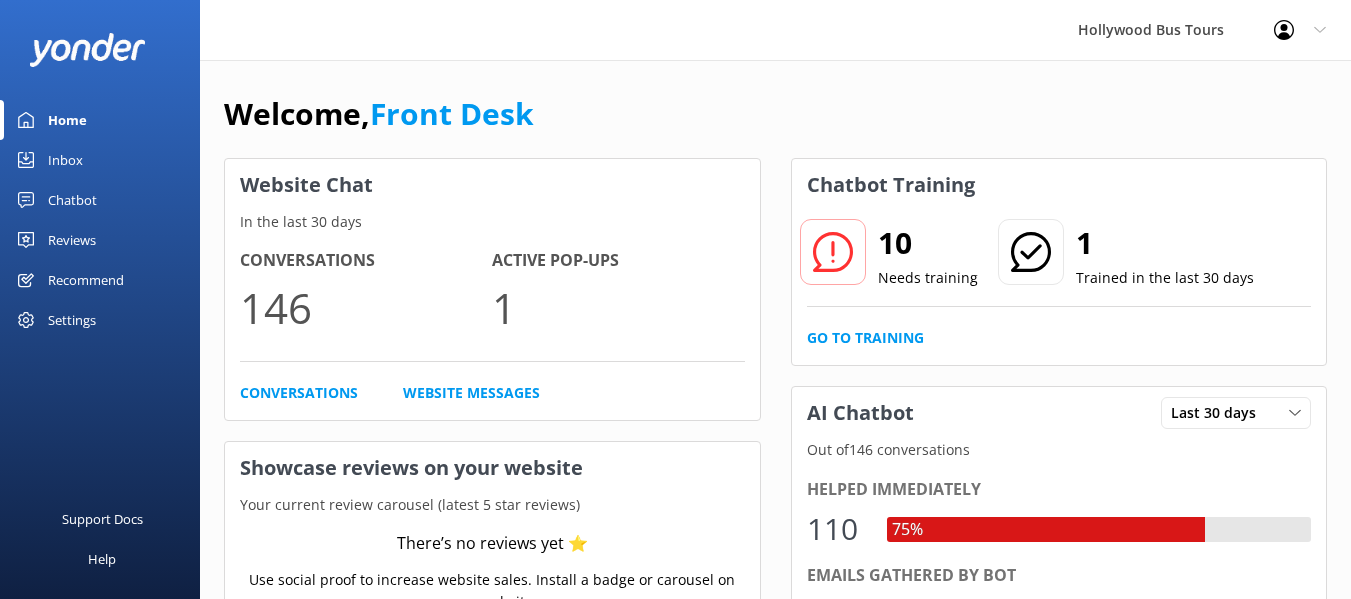 click on "Inbox" at bounding box center (65, 160) 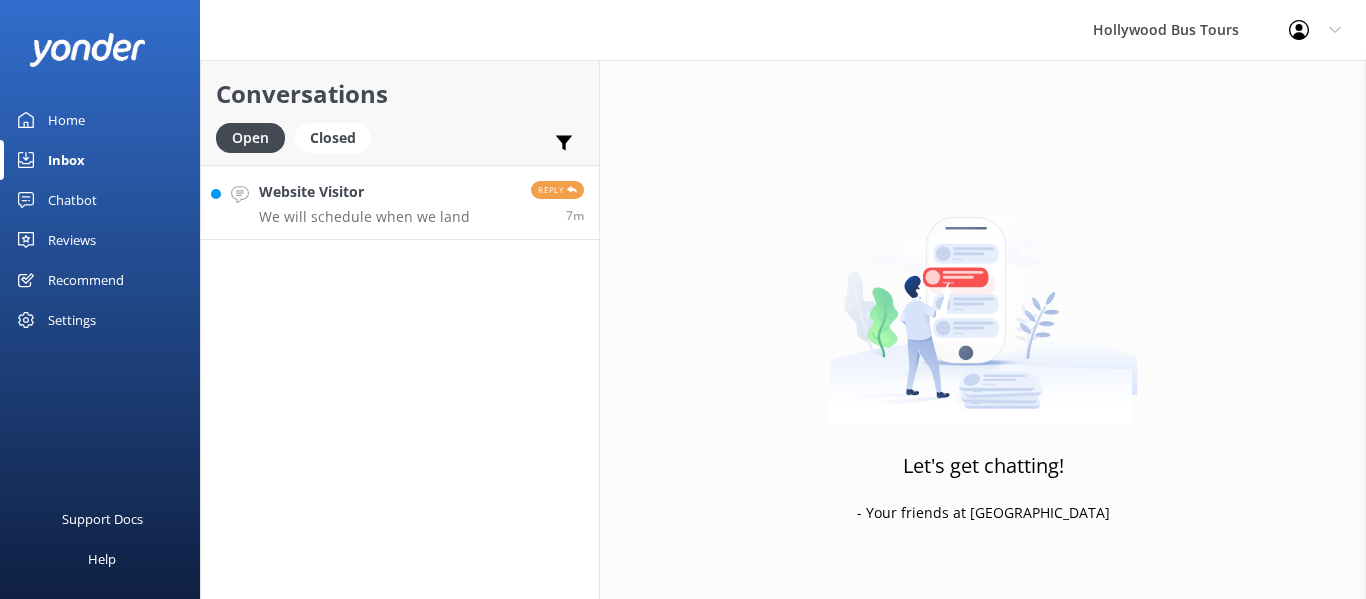 click on "Website Visitor We will schedule when we land  Reply 7m" at bounding box center (400, 202) 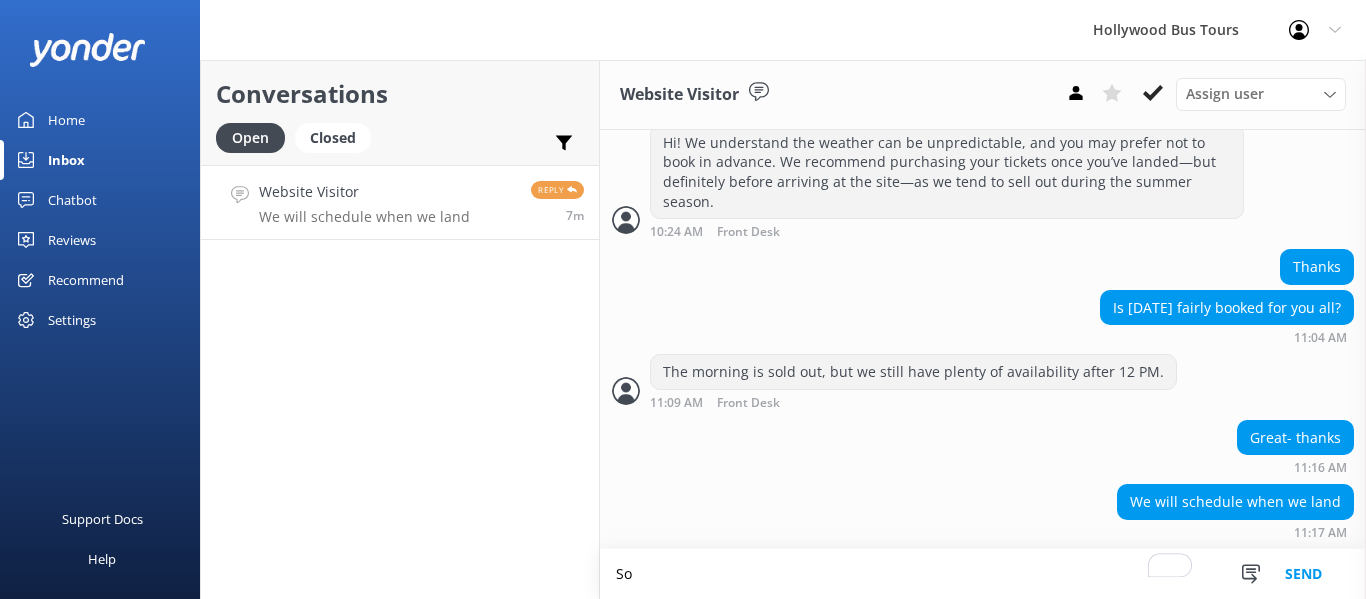 scroll, scrollTop: 2475, scrollLeft: 0, axis: vertical 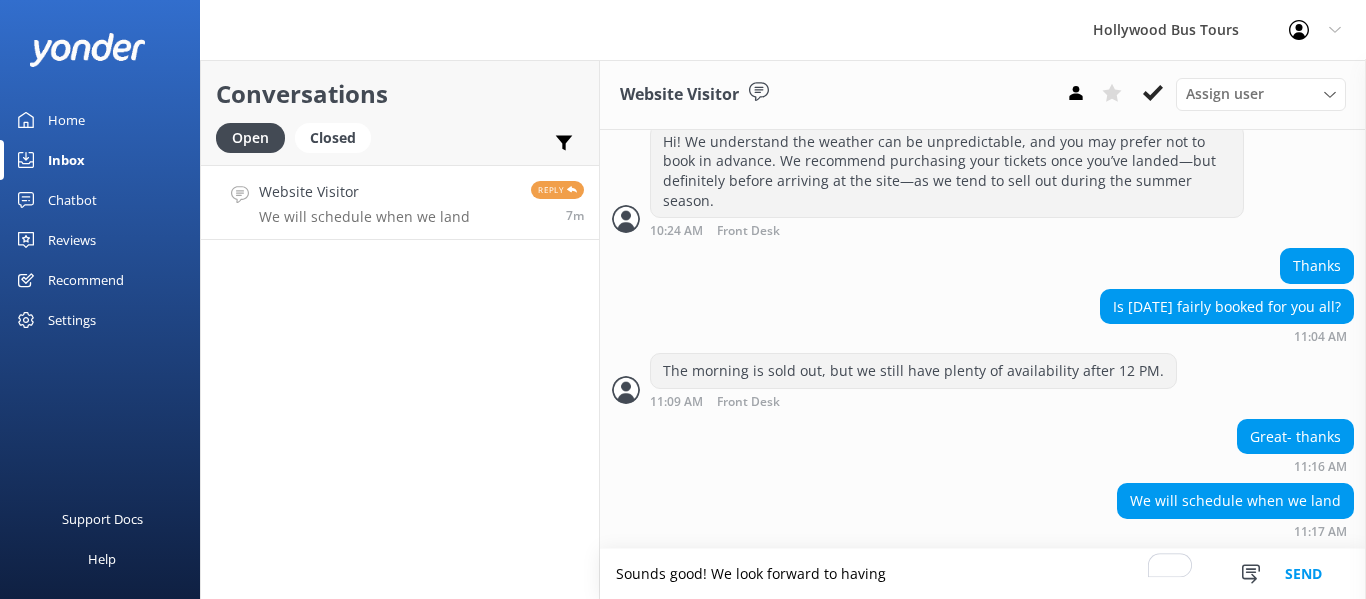 type on "Sounds good! We look forward to having" 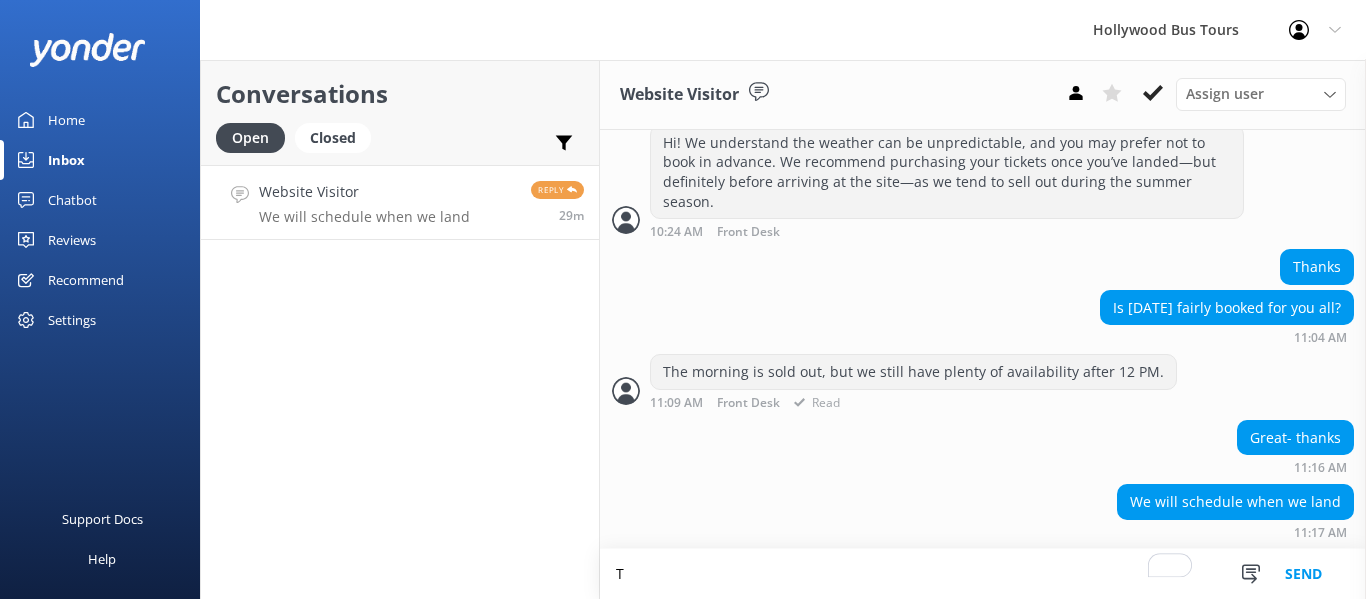 scroll, scrollTop: 2475, scrollLeft: 0, axis: vertical 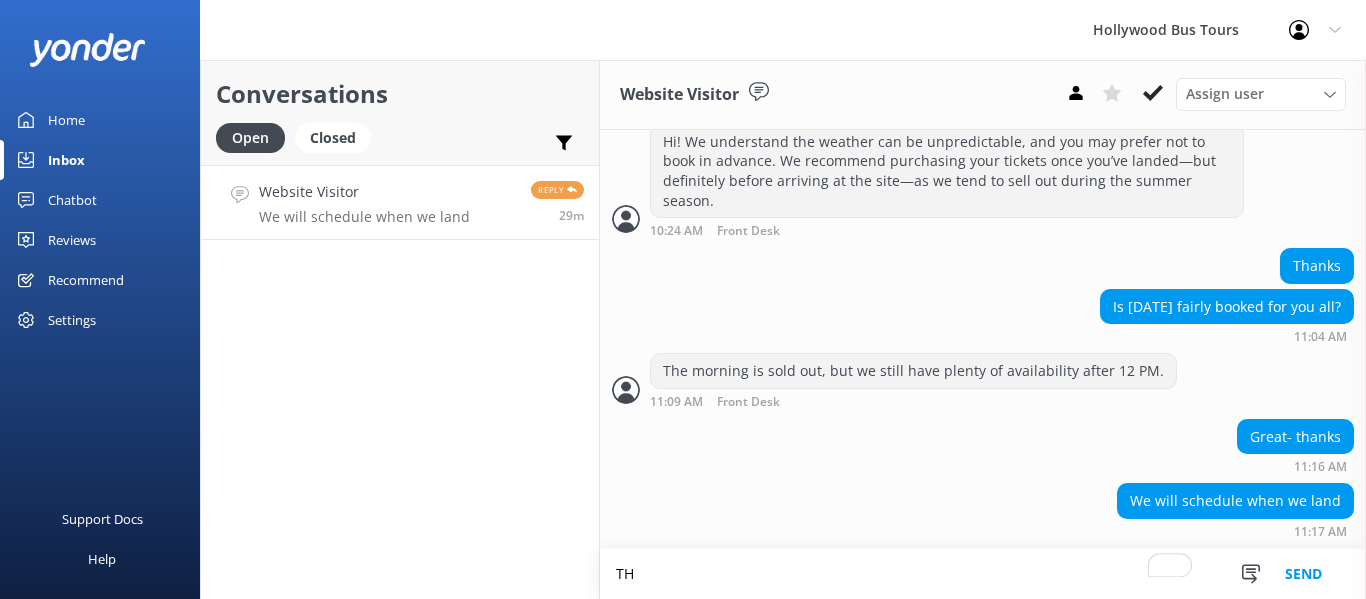 type on "T" 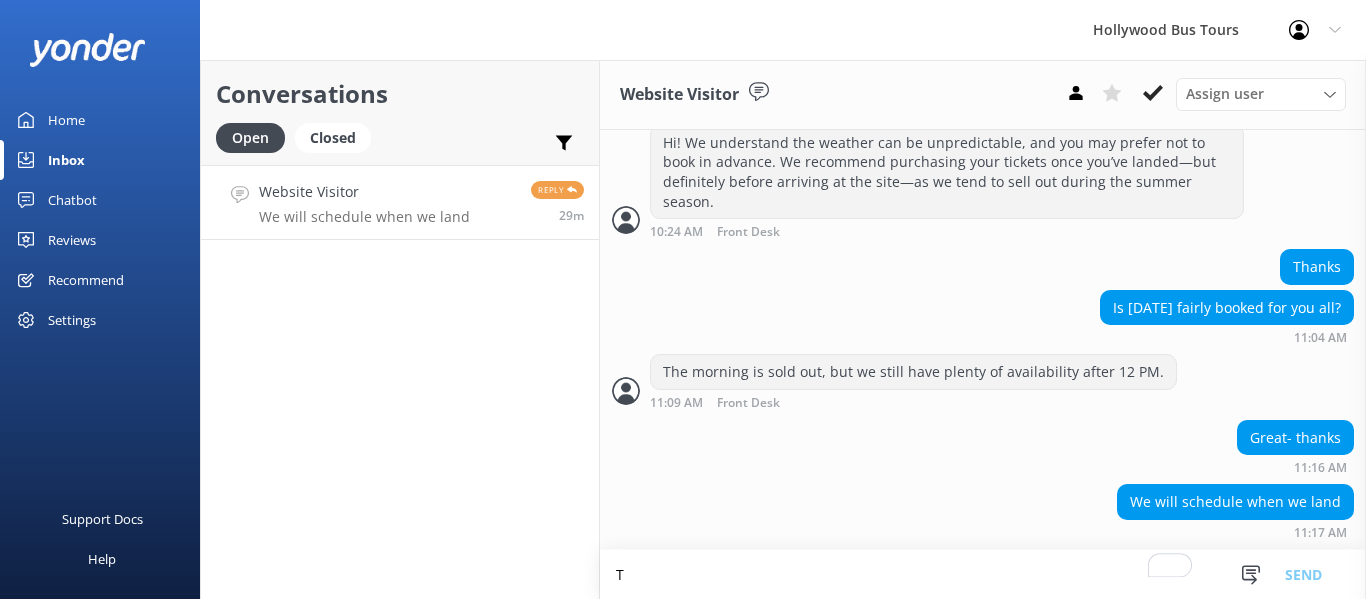 scroll, scrollTop: 2475, scrollLeft: 0, axis: vertical 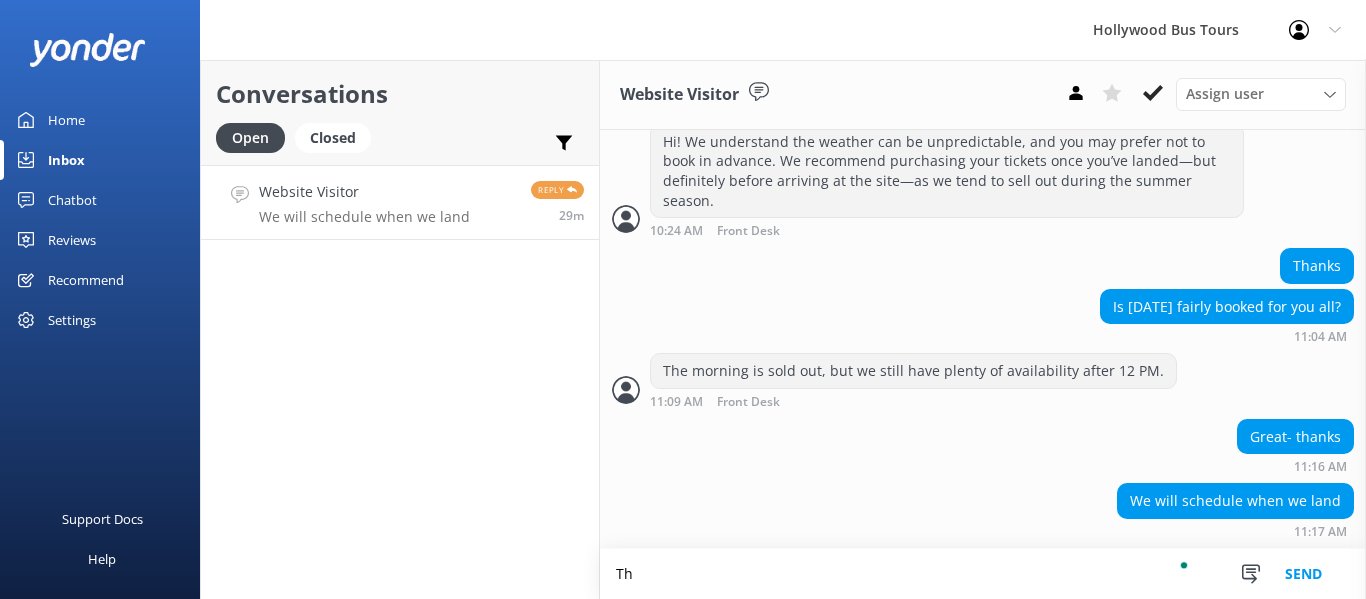 type on "T" 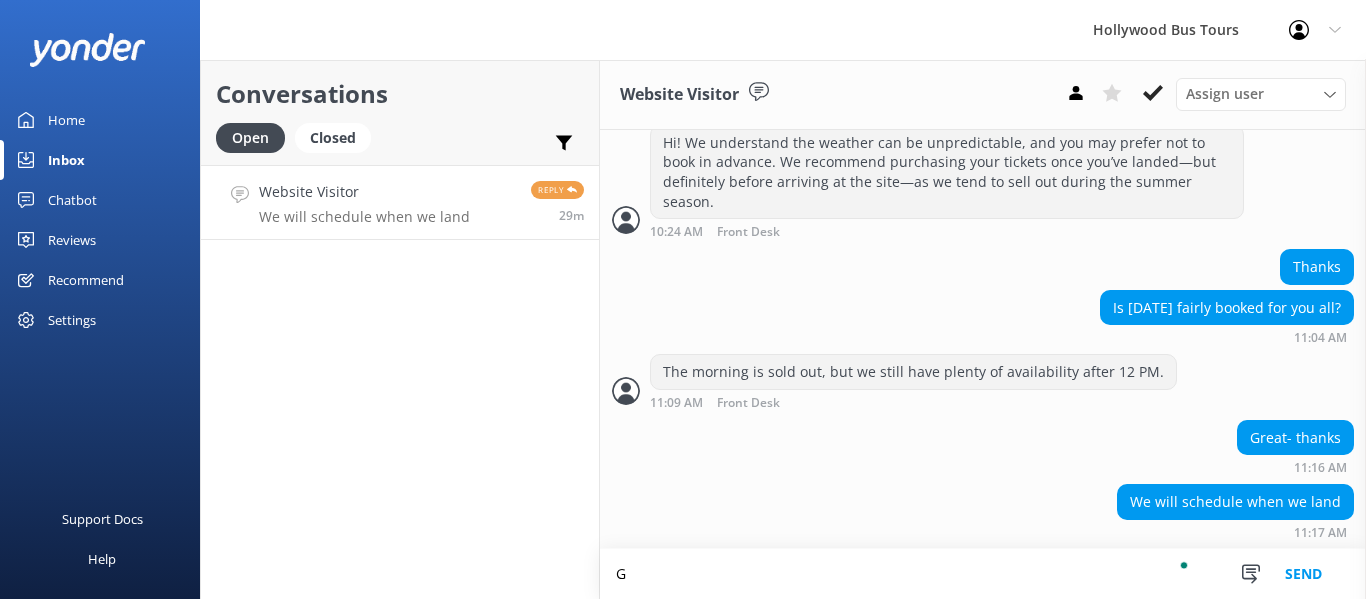 scroll, scrollTop: 2475, scrollLeft: 0, axis: vertical 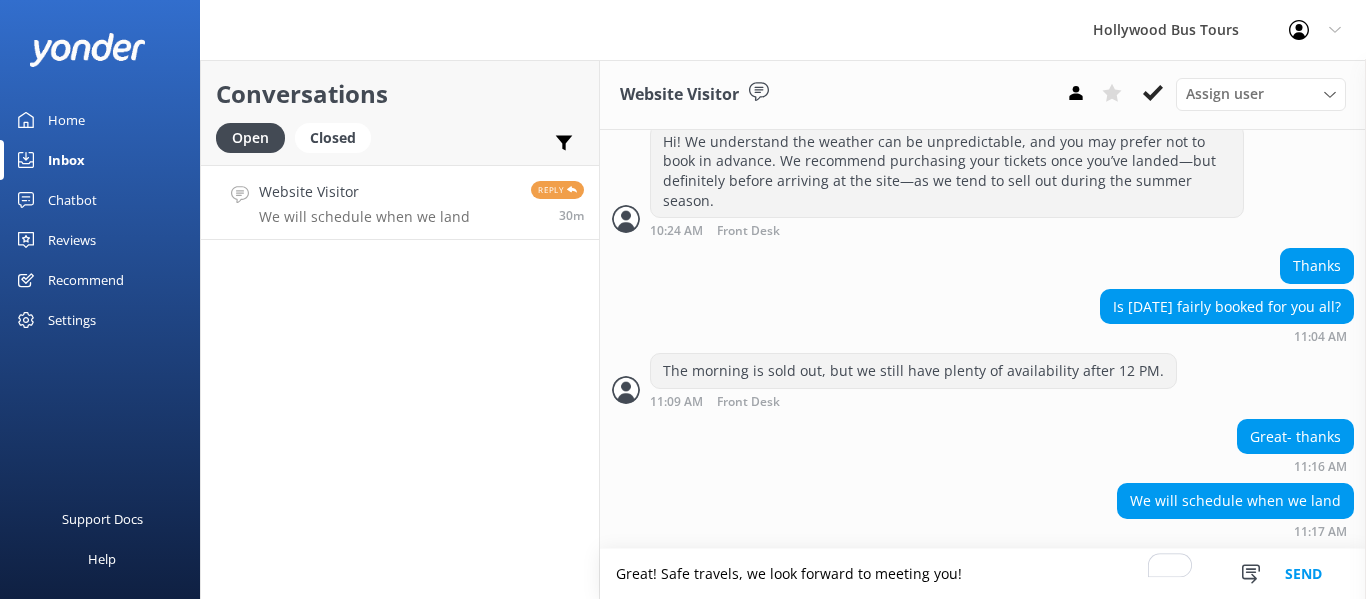 type on "Great! Safe travels, we look forward to meeting you!" 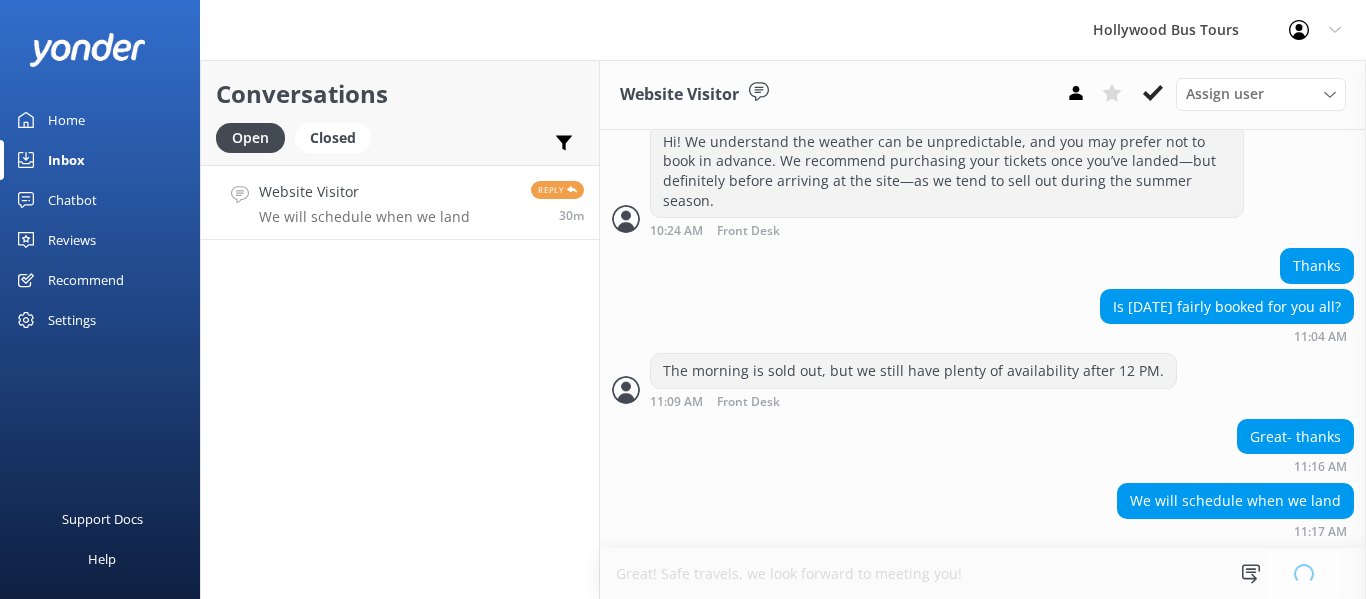 type 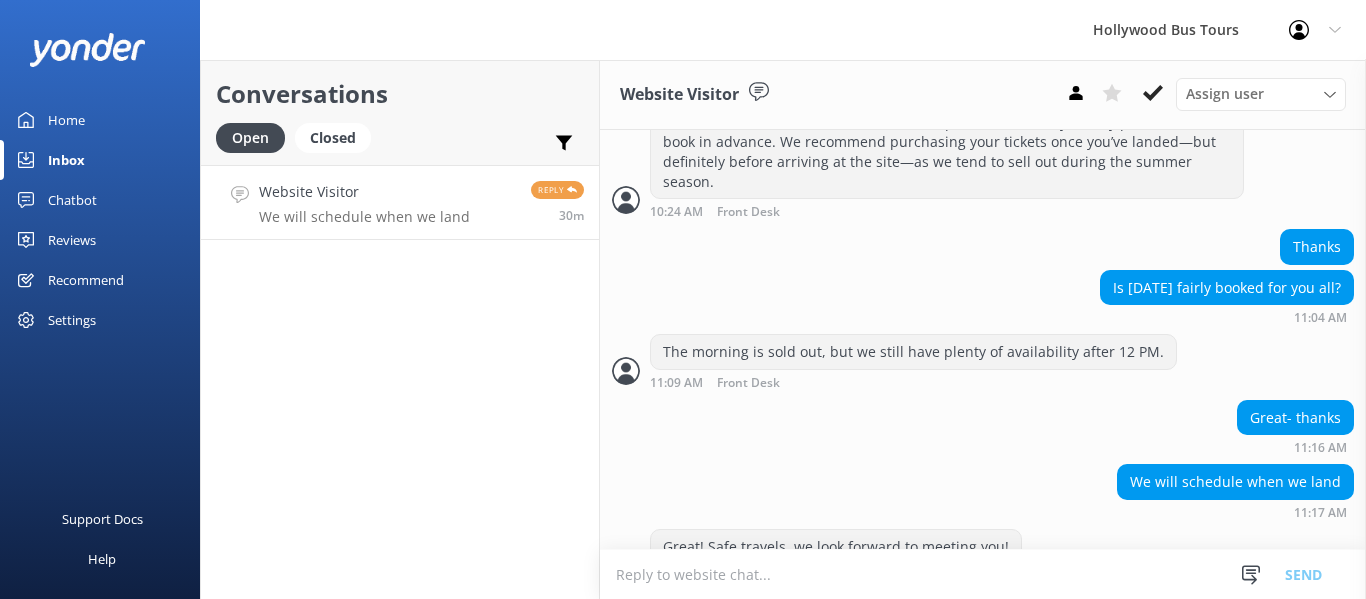 scroll, scrollTop: 2538, scrollLeft: 0, axis: vertical 